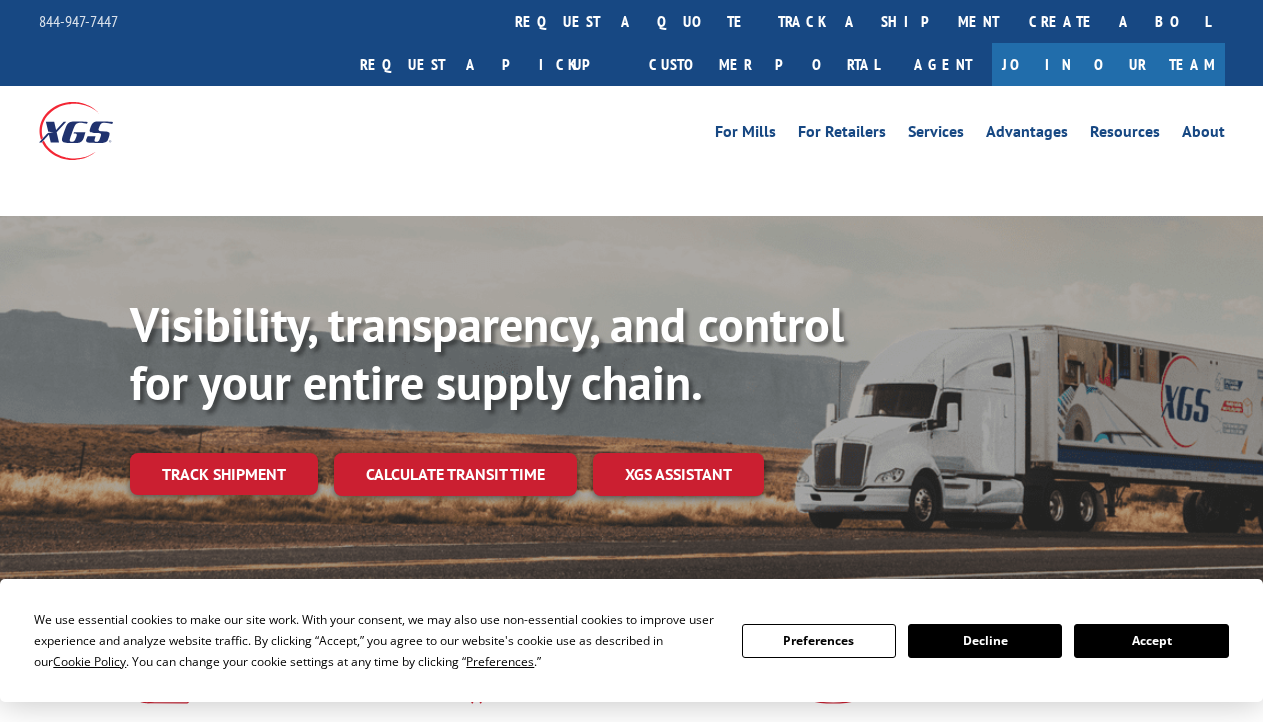 scroll, scrollTop: 0, scrollLeft: 0, axis: both 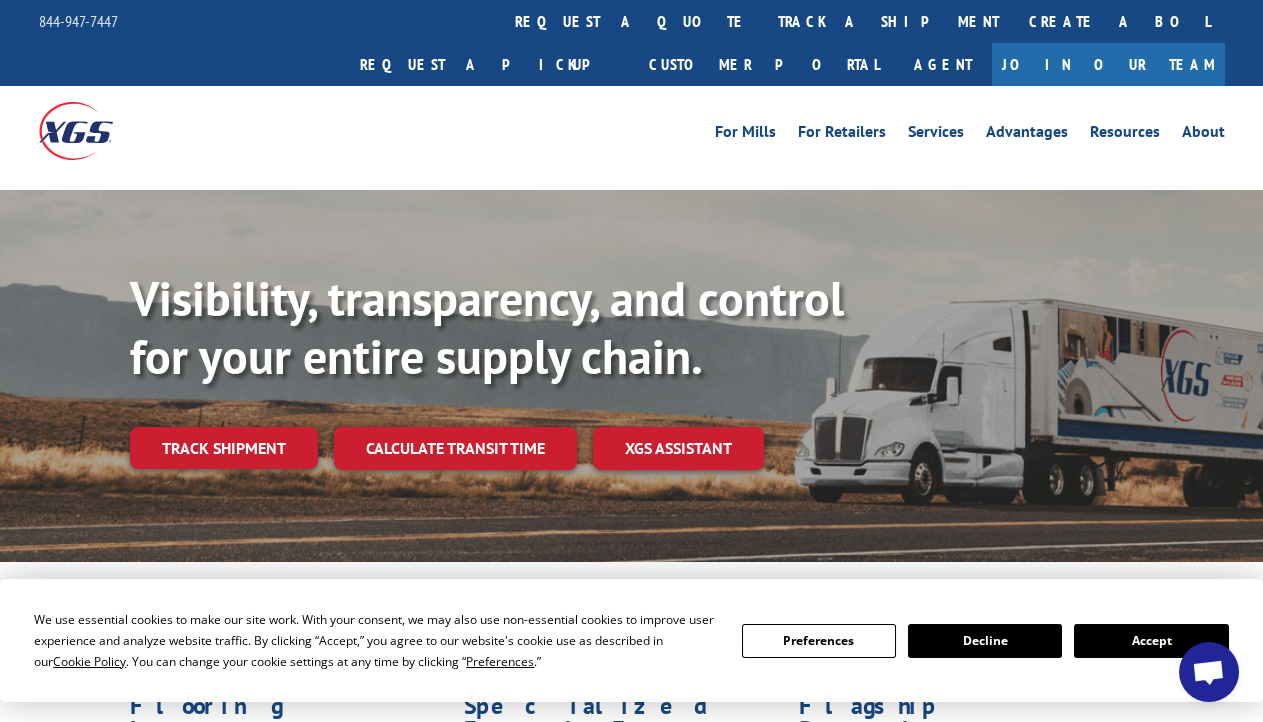click on "Accept" at bounding box center [1151, 641] 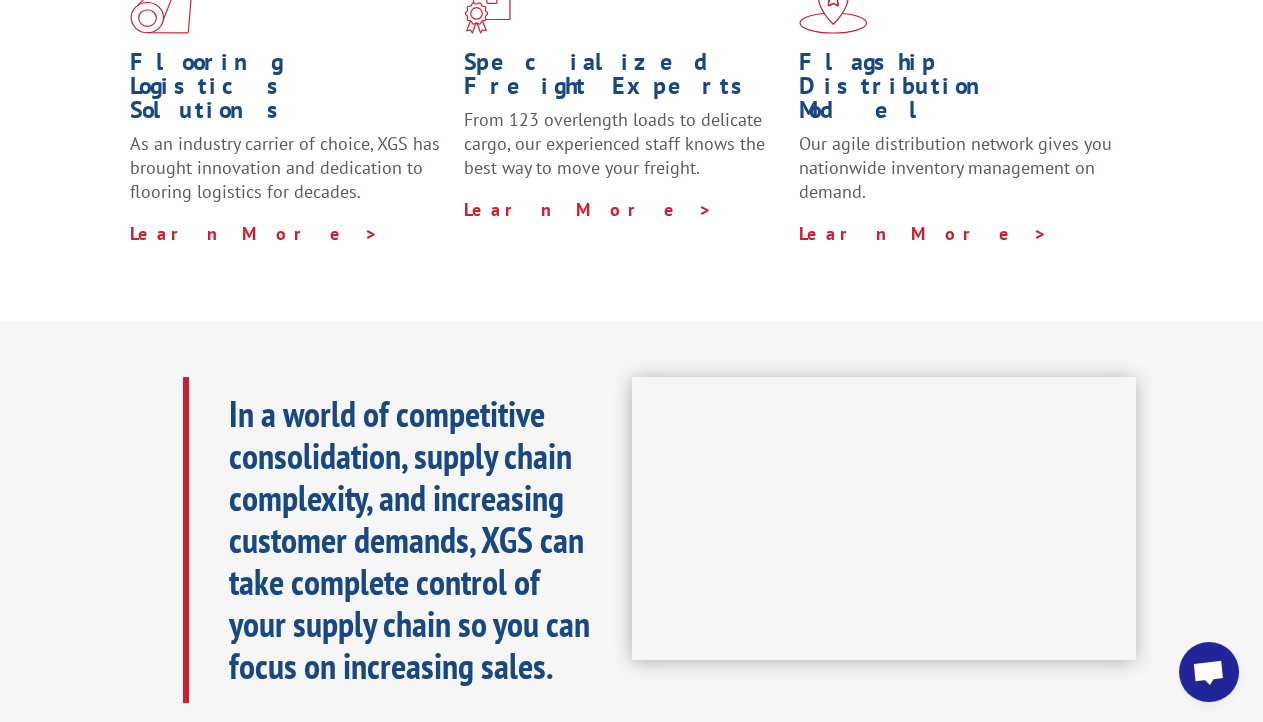scroll, scrollTop: 0, scrollLeft: 0, axis: both 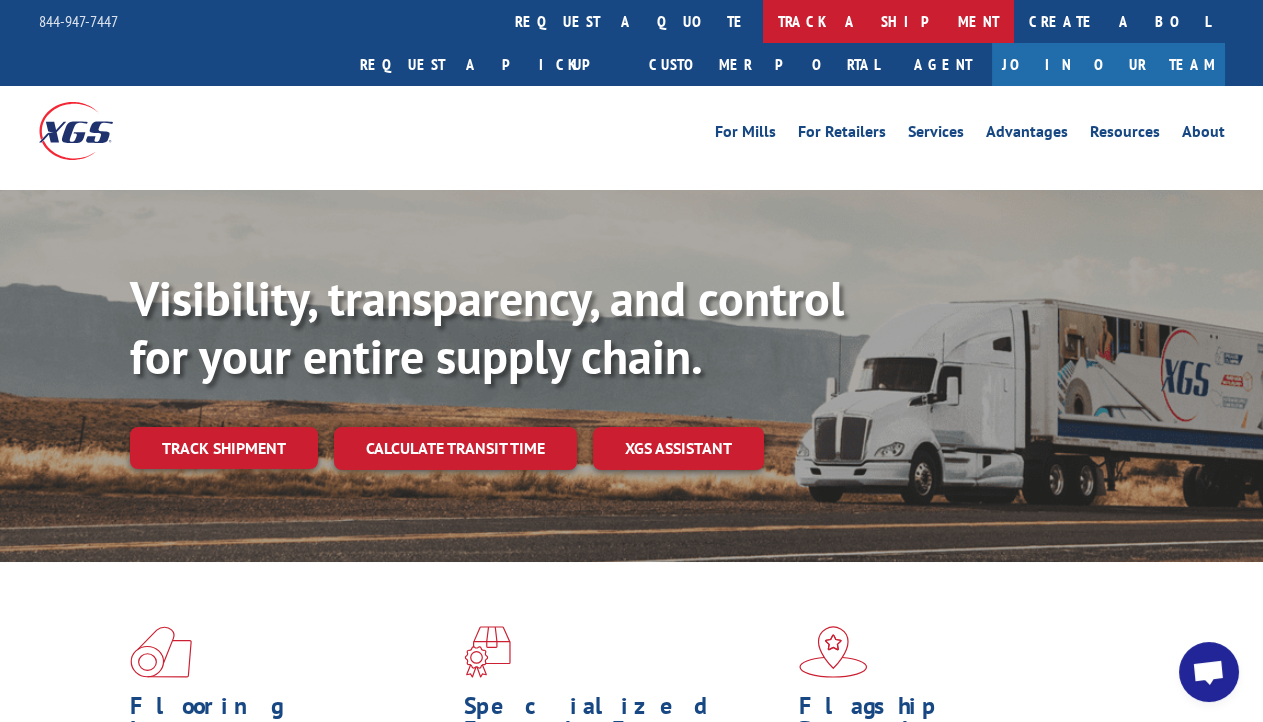 click on "track a shipment" at bounding box center (888, 21) 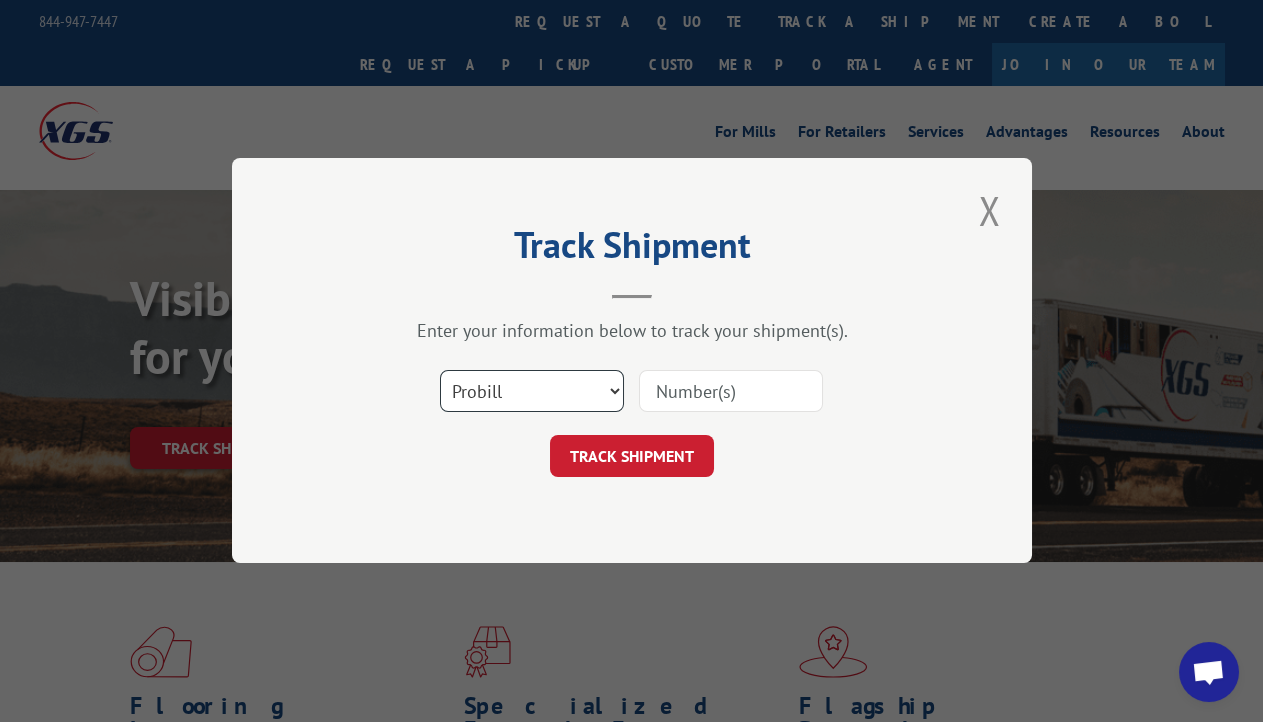 click on "Select category... Probill BOL PO" at bounding box center (532, 392) 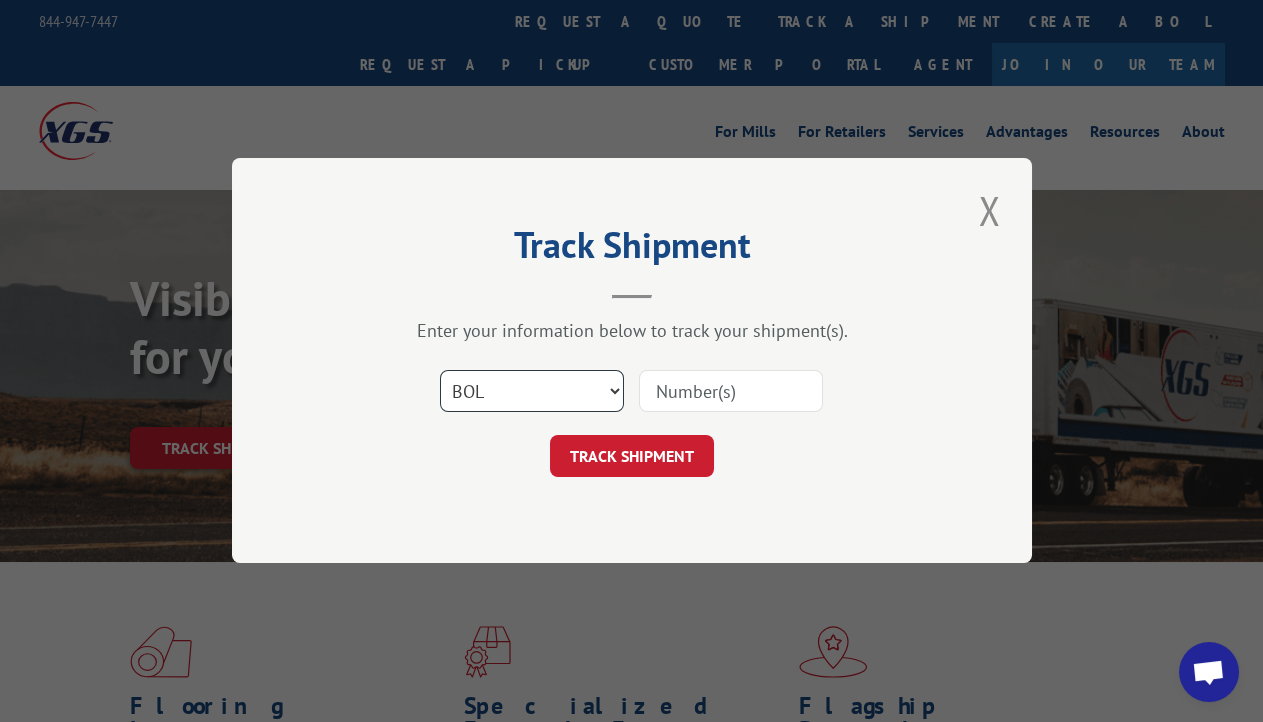 click on "Select category... Probill BOL PO" at bounding box center (532, 392) 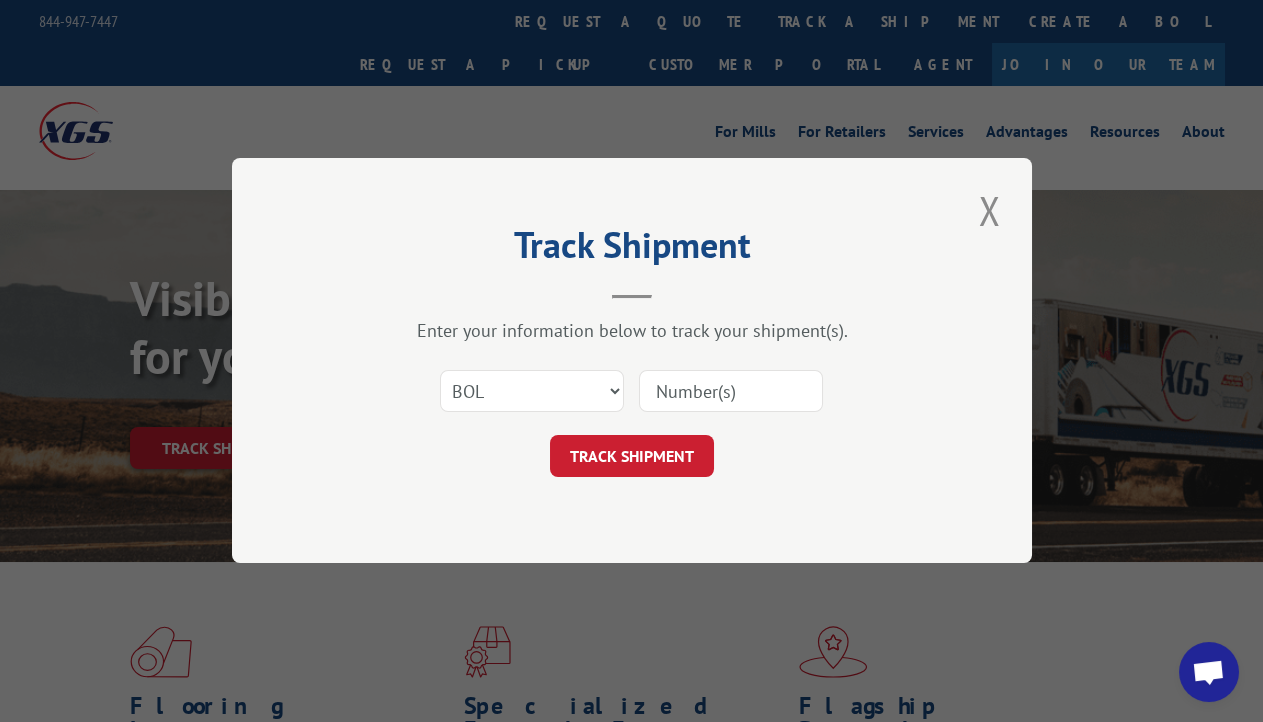 click at bounding box center [731, 392] 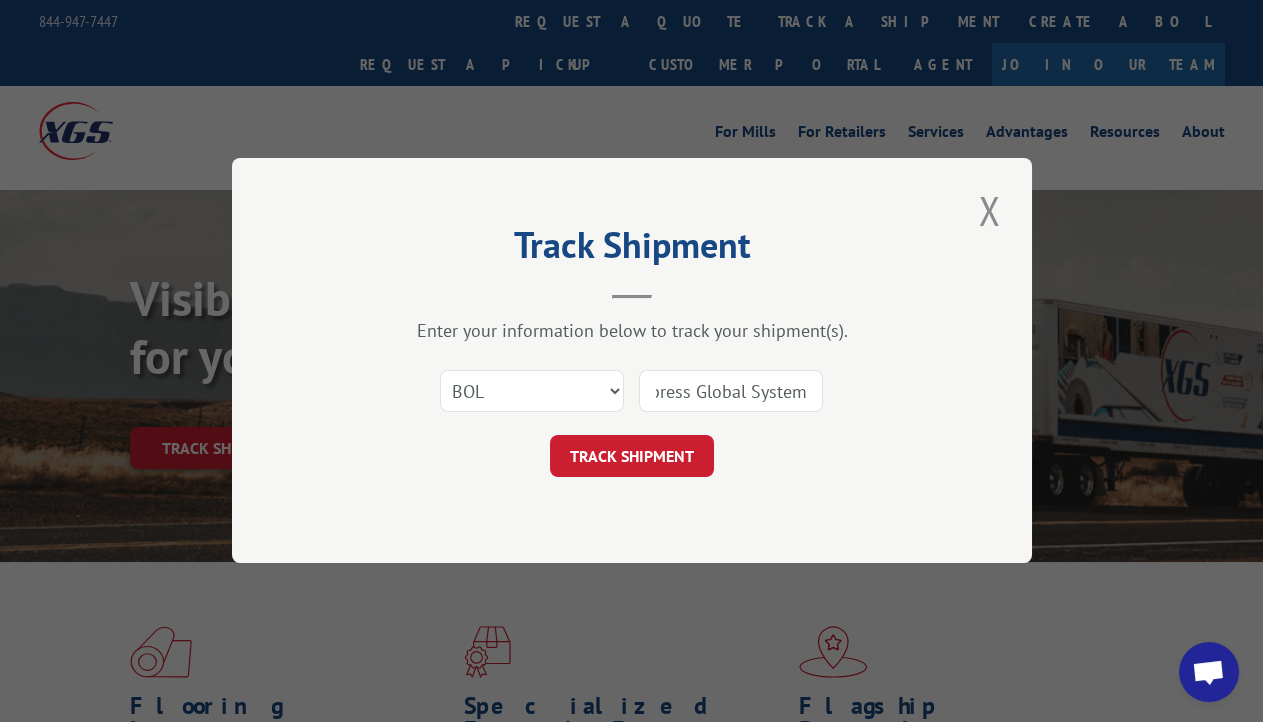scroll, scrollTop: 0, scrollLeft: 0, axis: both 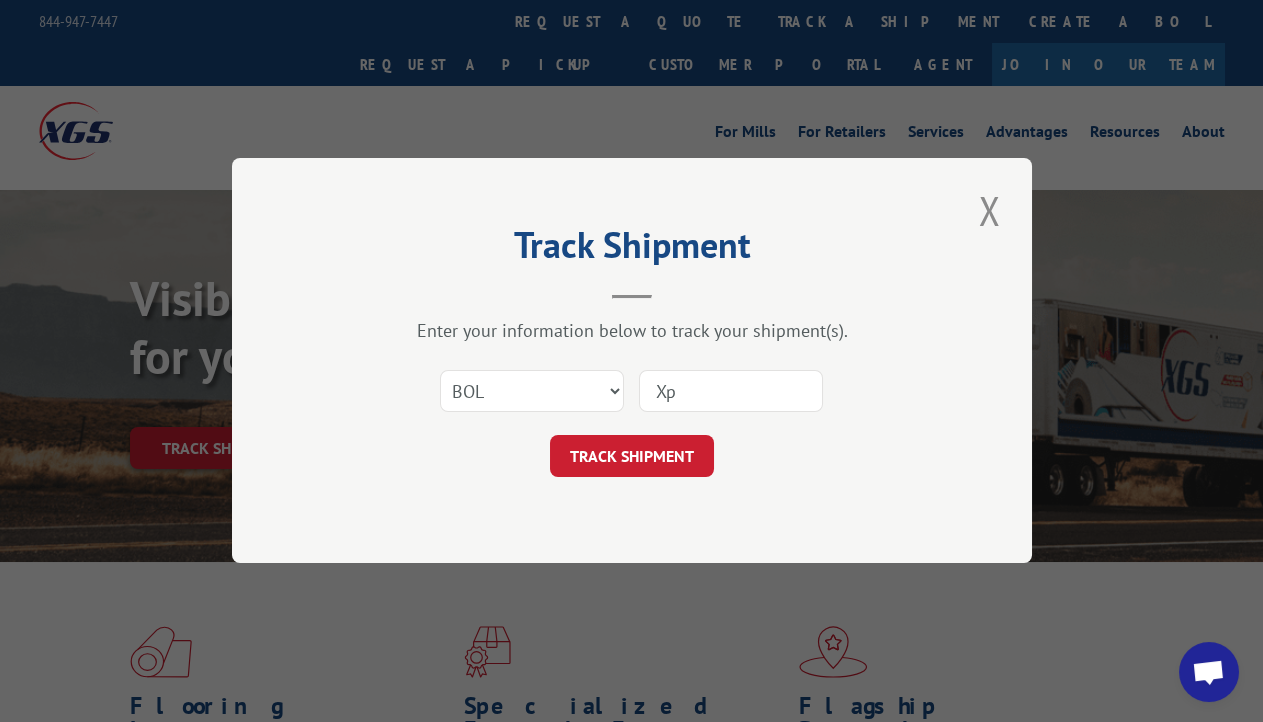 type on "X" 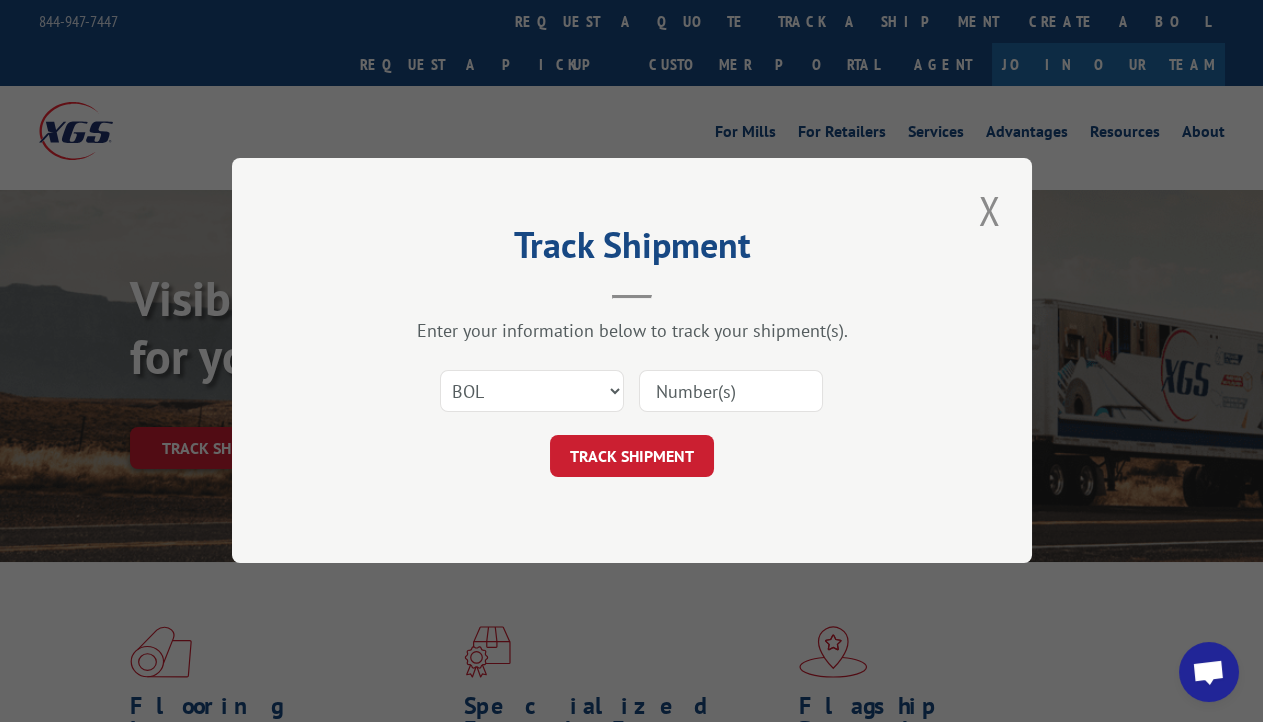 click at bounding box center [731, 392] 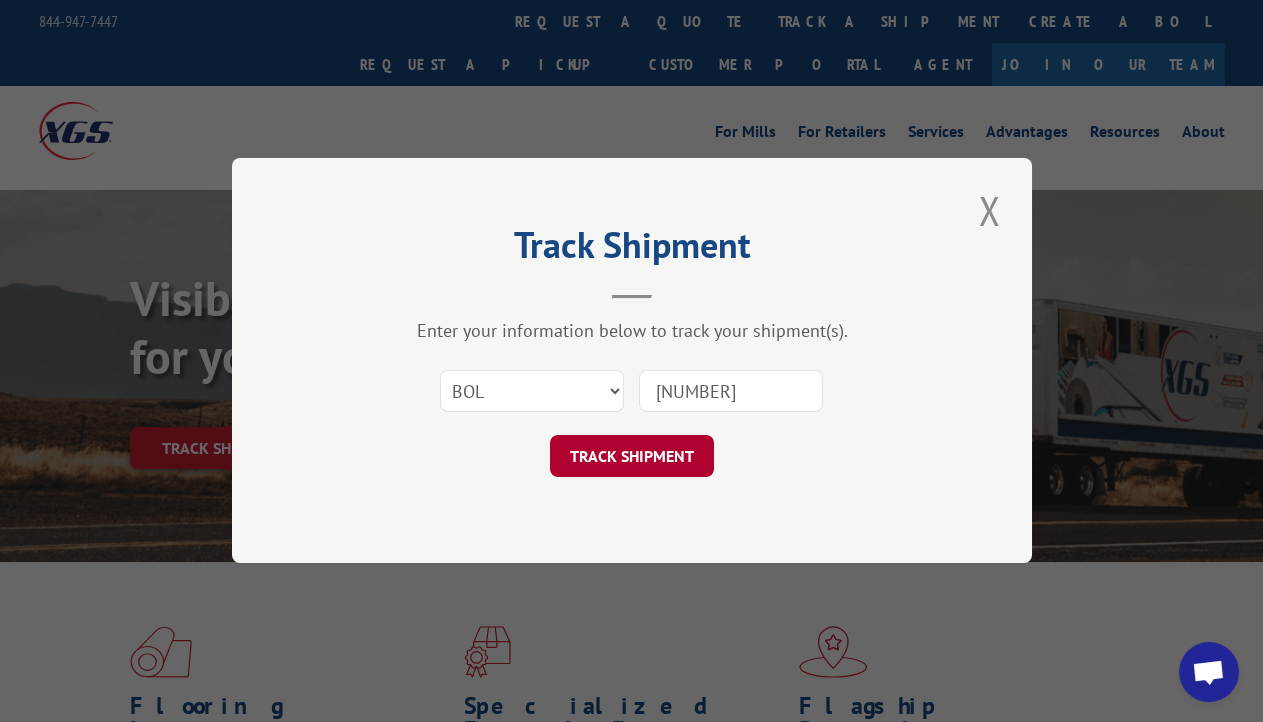 type on "[NUMBER]" 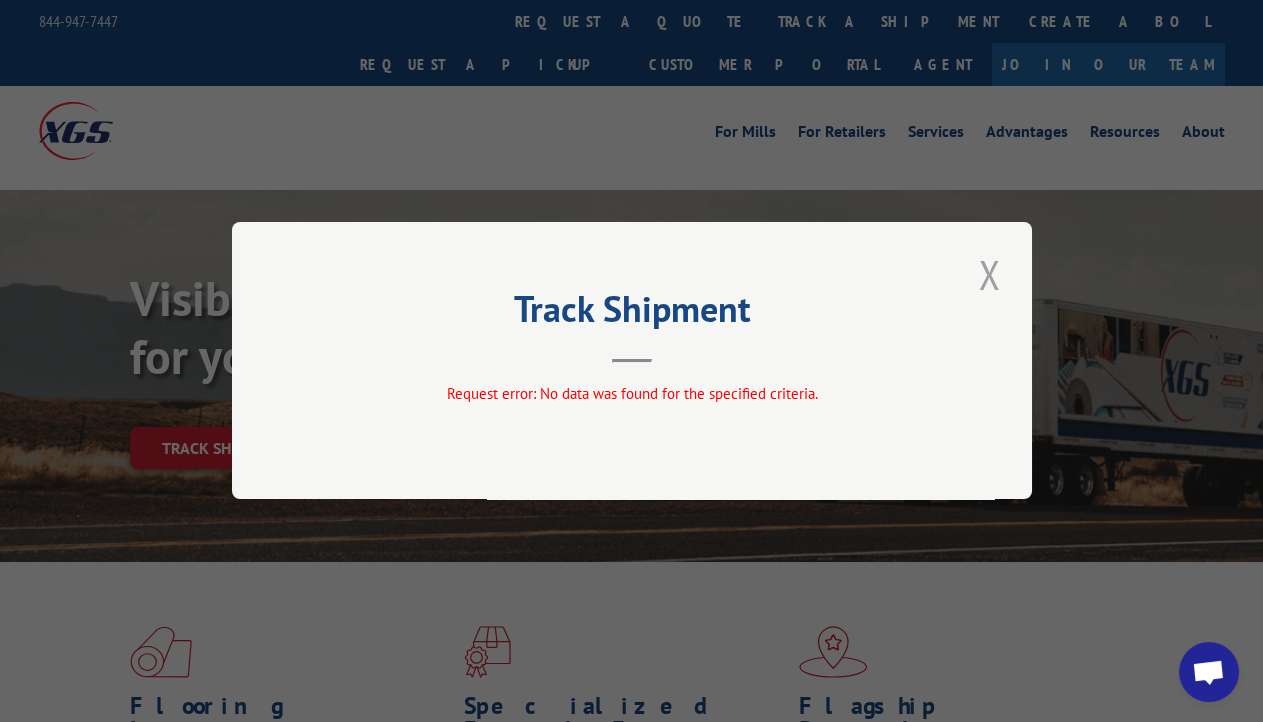 click at bounding box center (990, 274) 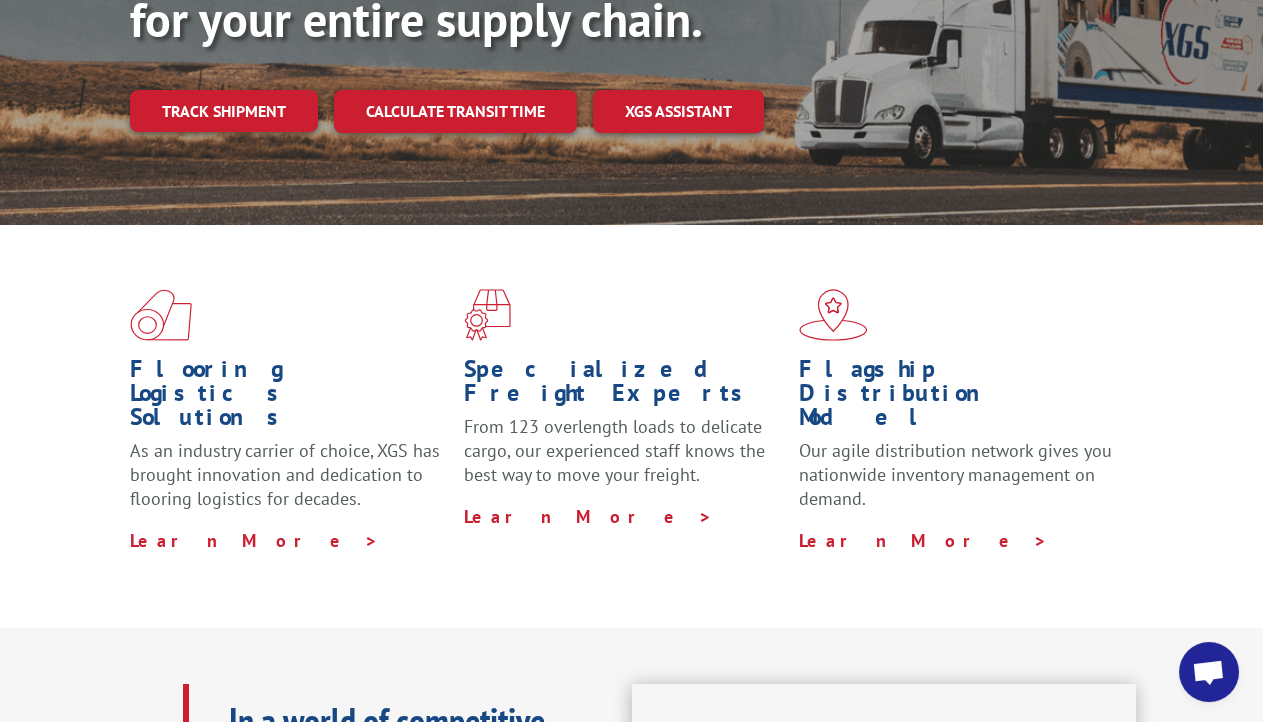 scroll, scrollTop: 0, scrollLeft: 0, axis: both 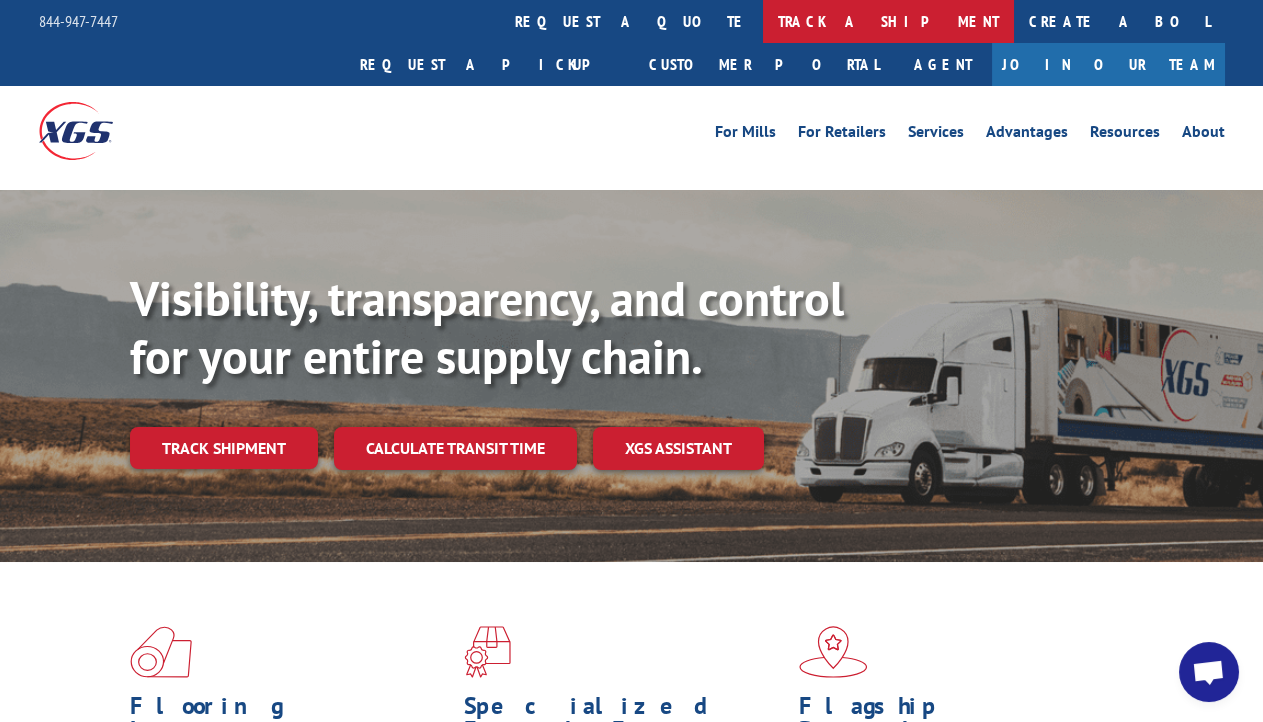 click on "track a shipment" at bounding box center [888, 21] 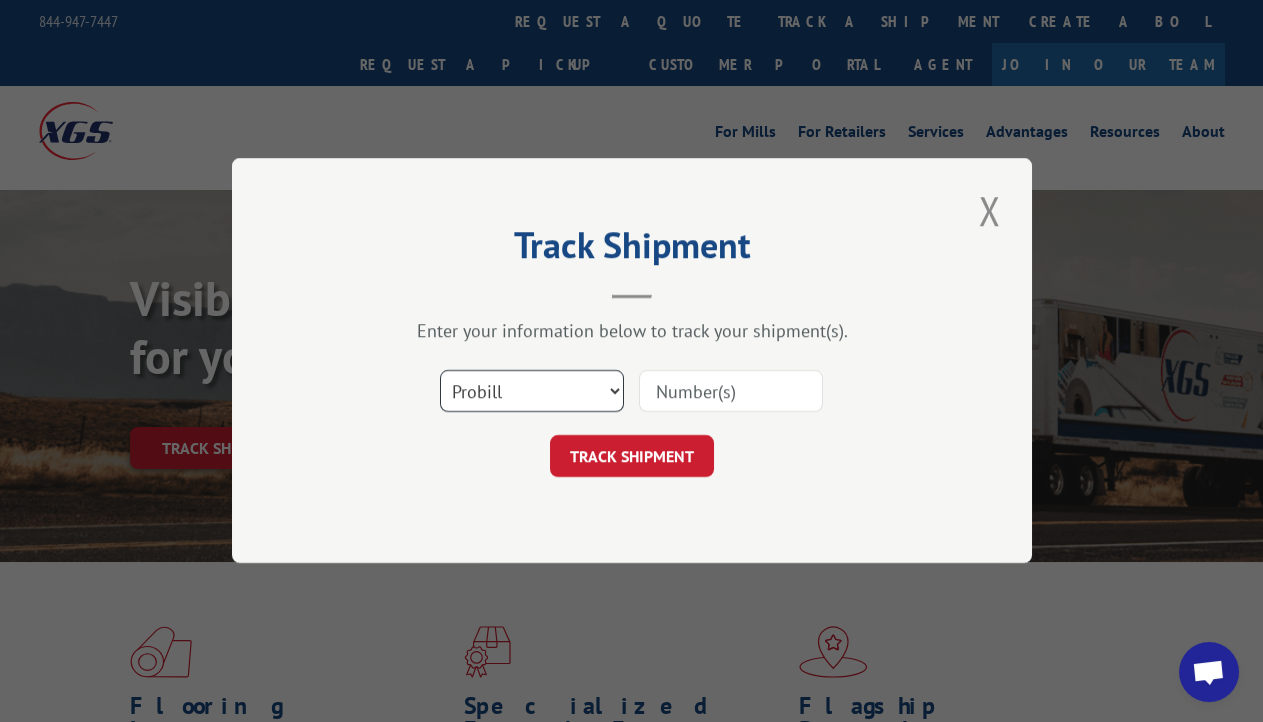 click on "Select category... Probill BOL PO" at bounding box center [532, 392] 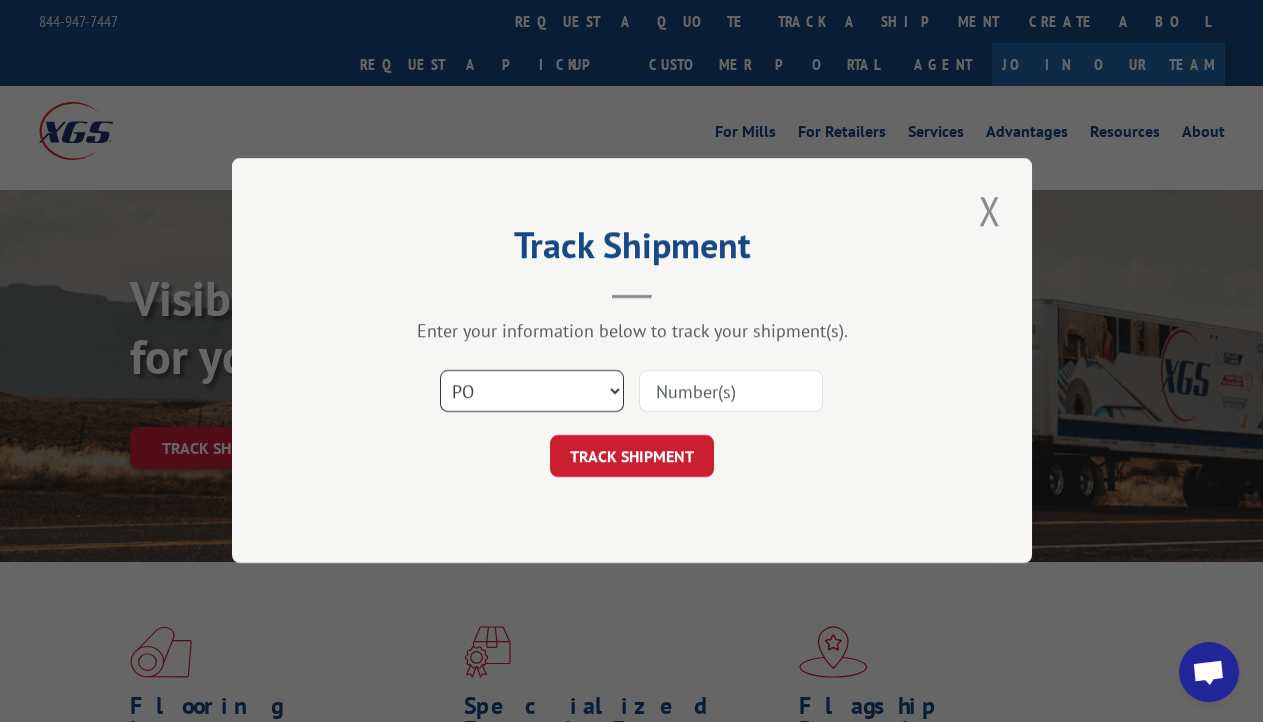 click on "Select category... Probill BOL PO" at bounding box center (532, 392) 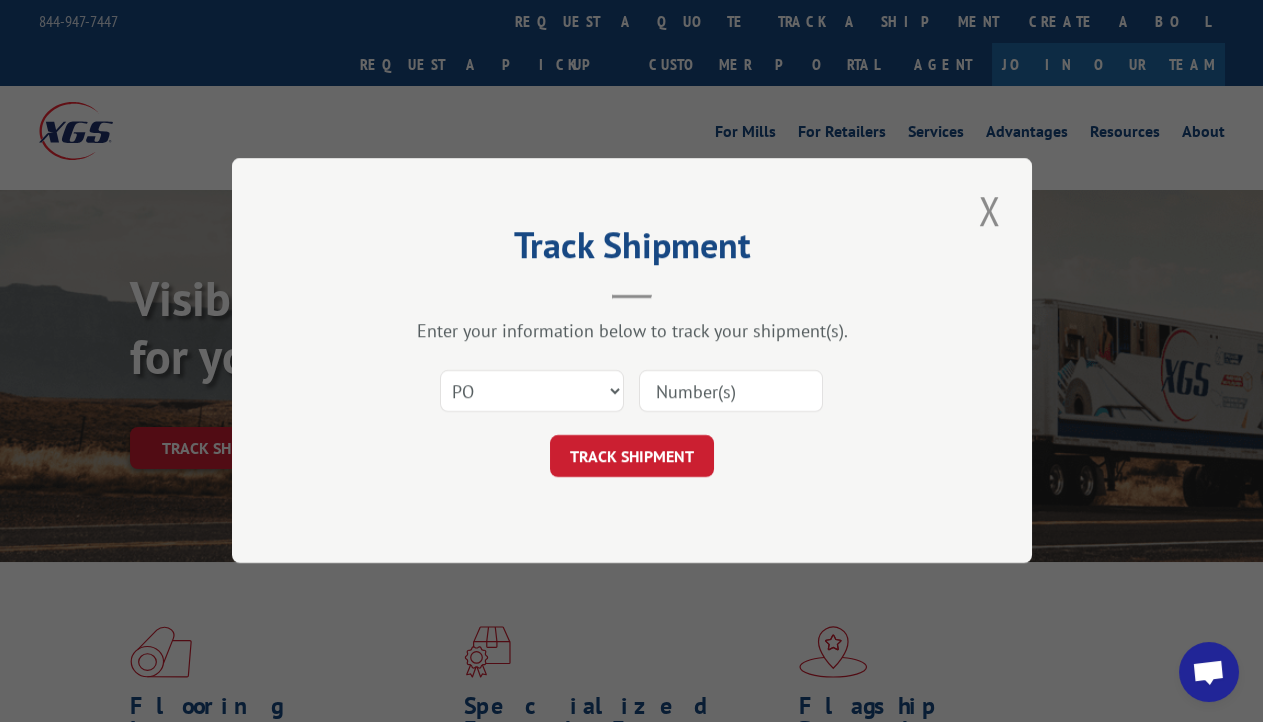 click at bounding box center (731, 392) 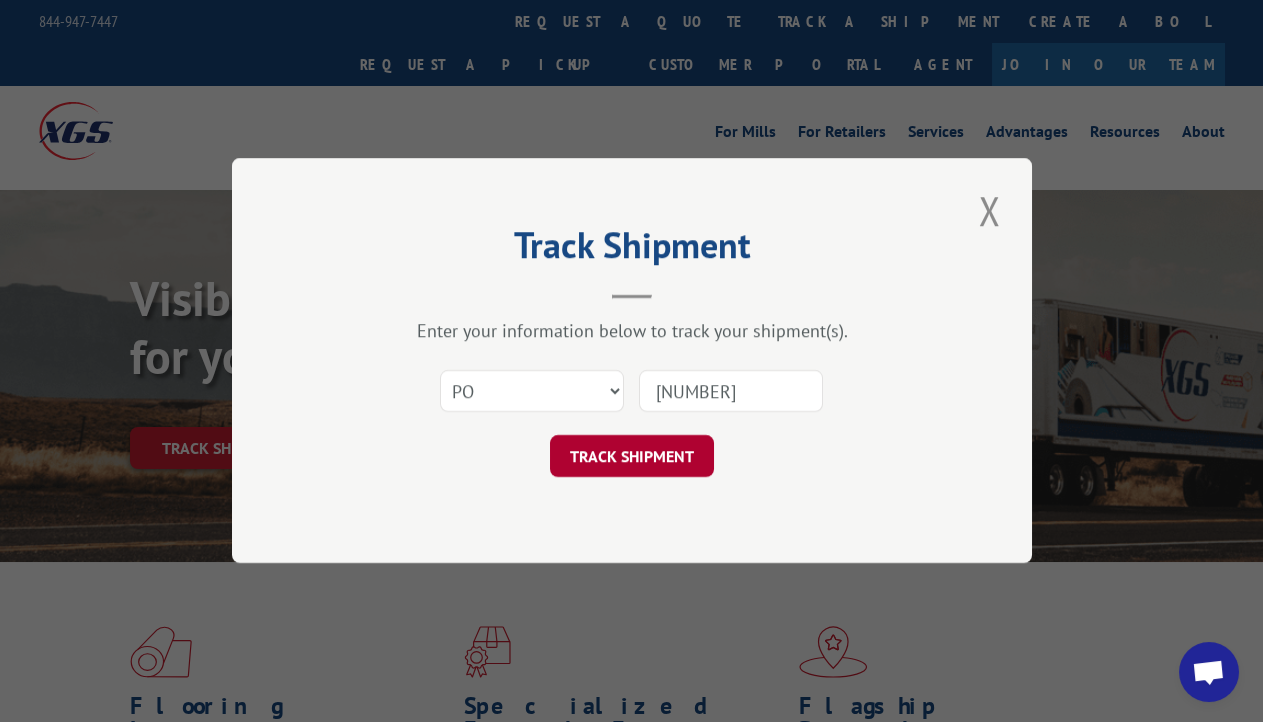 type on "[NUMBER]" 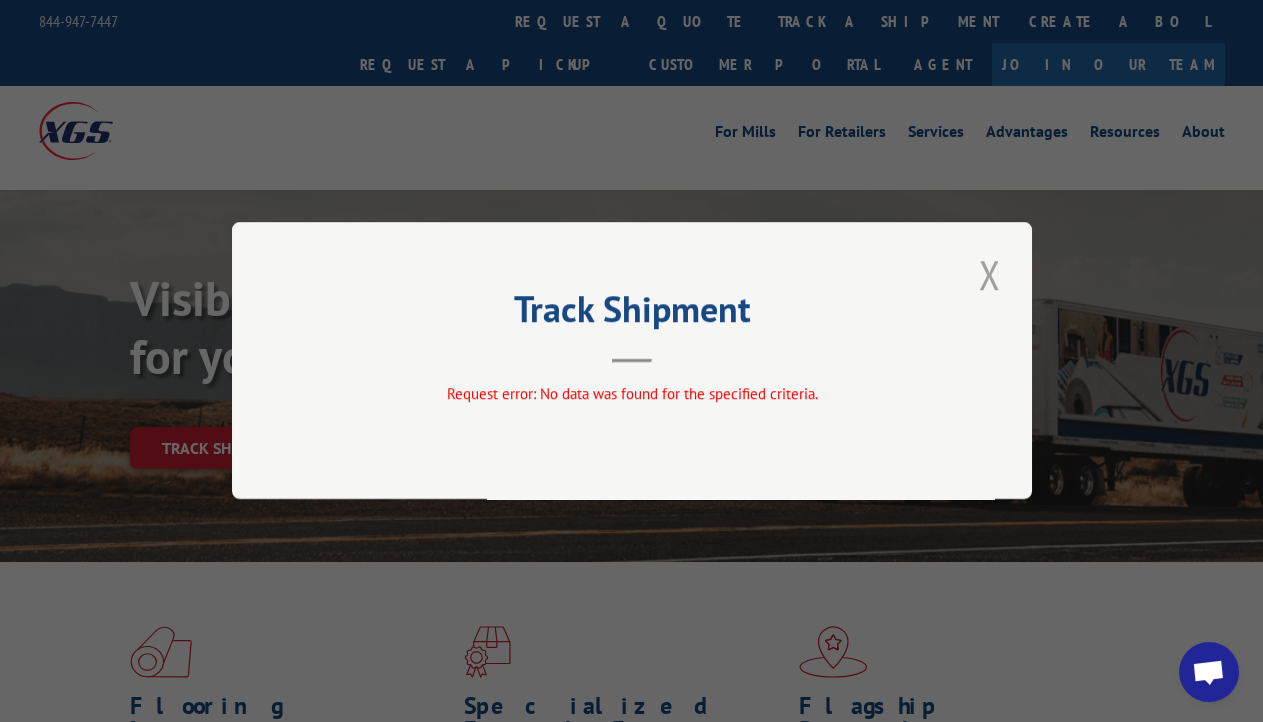 click at bounding box center (990, 274) 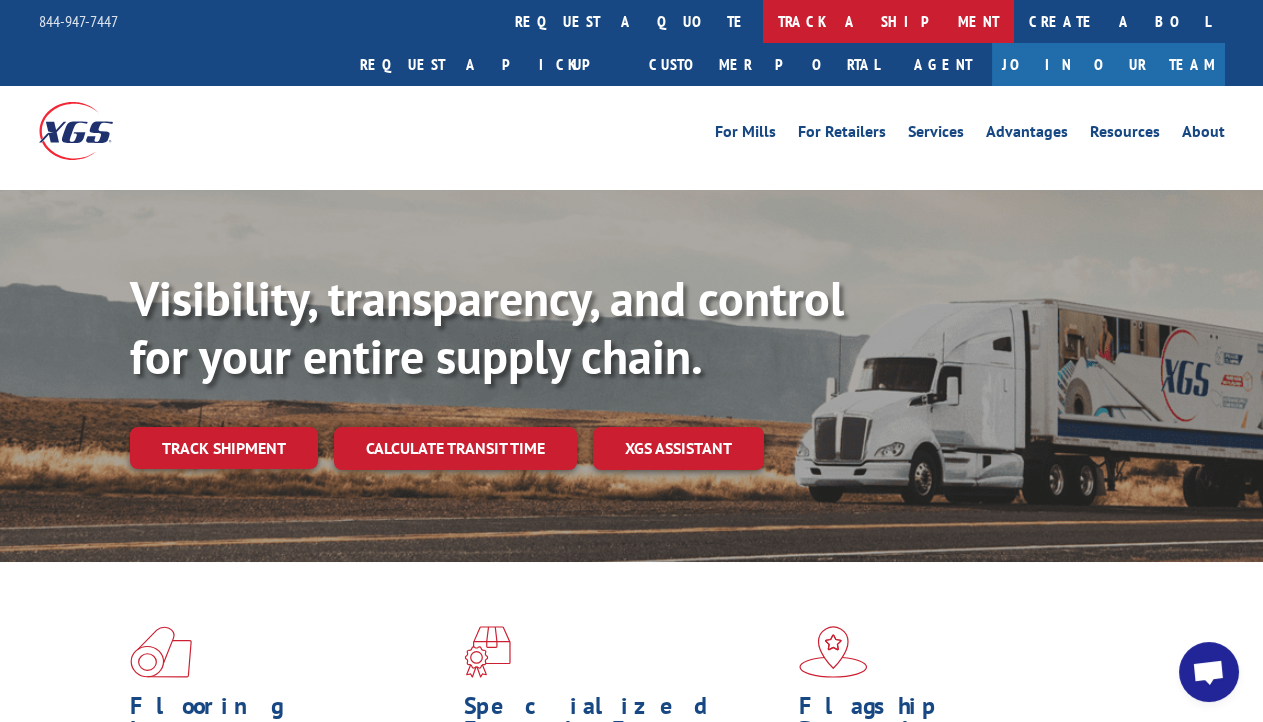 click on "track a shipment" at bounding box center [888, 21] 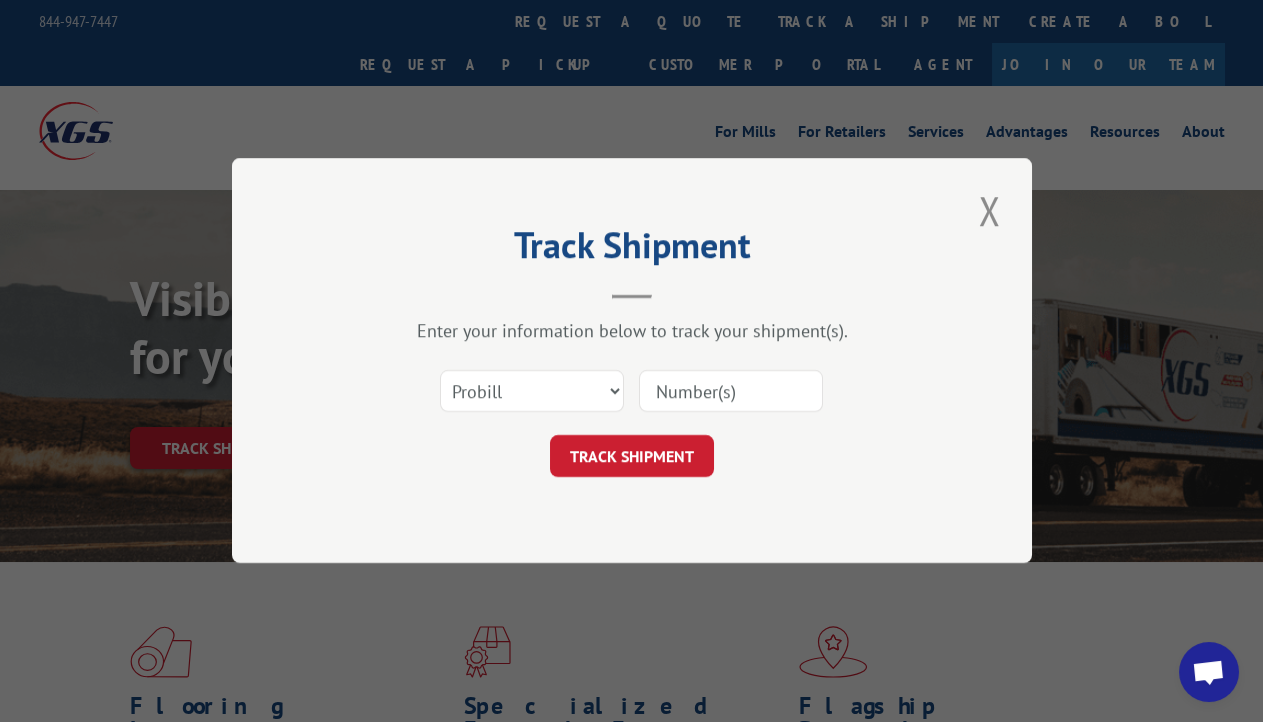 click at bounding box center [731, 392] 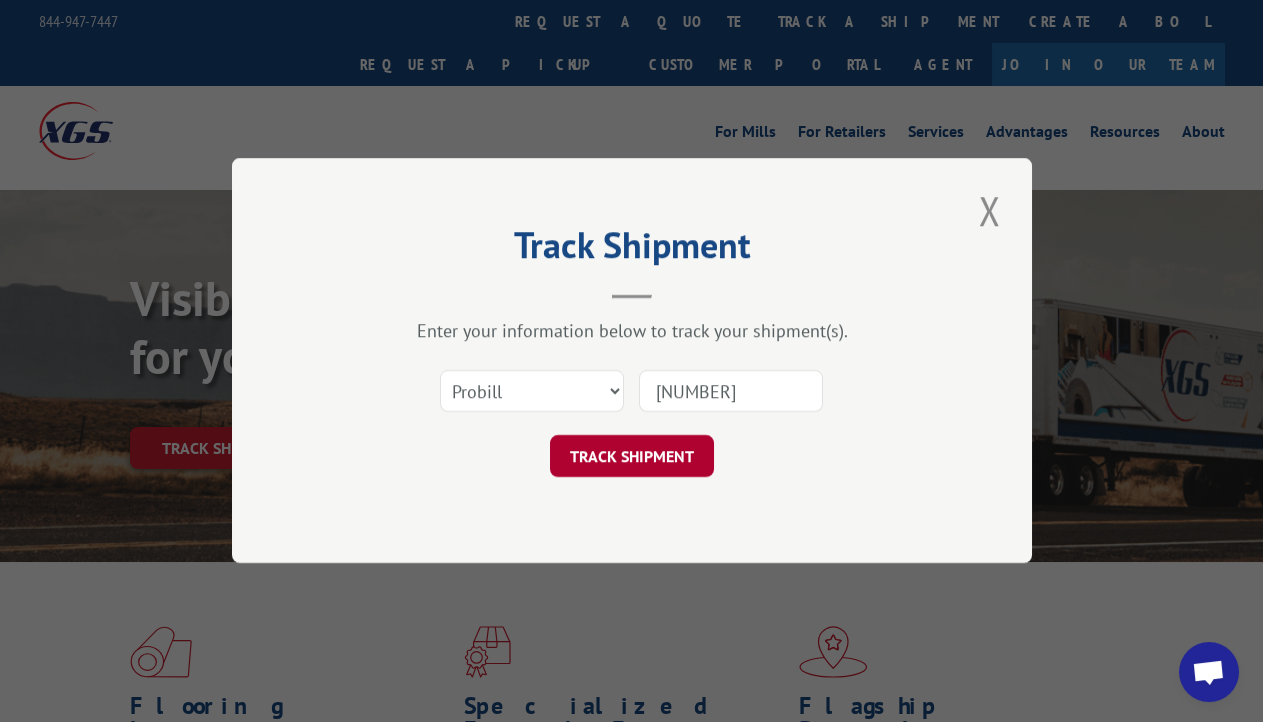 type on "[NUMBER]" 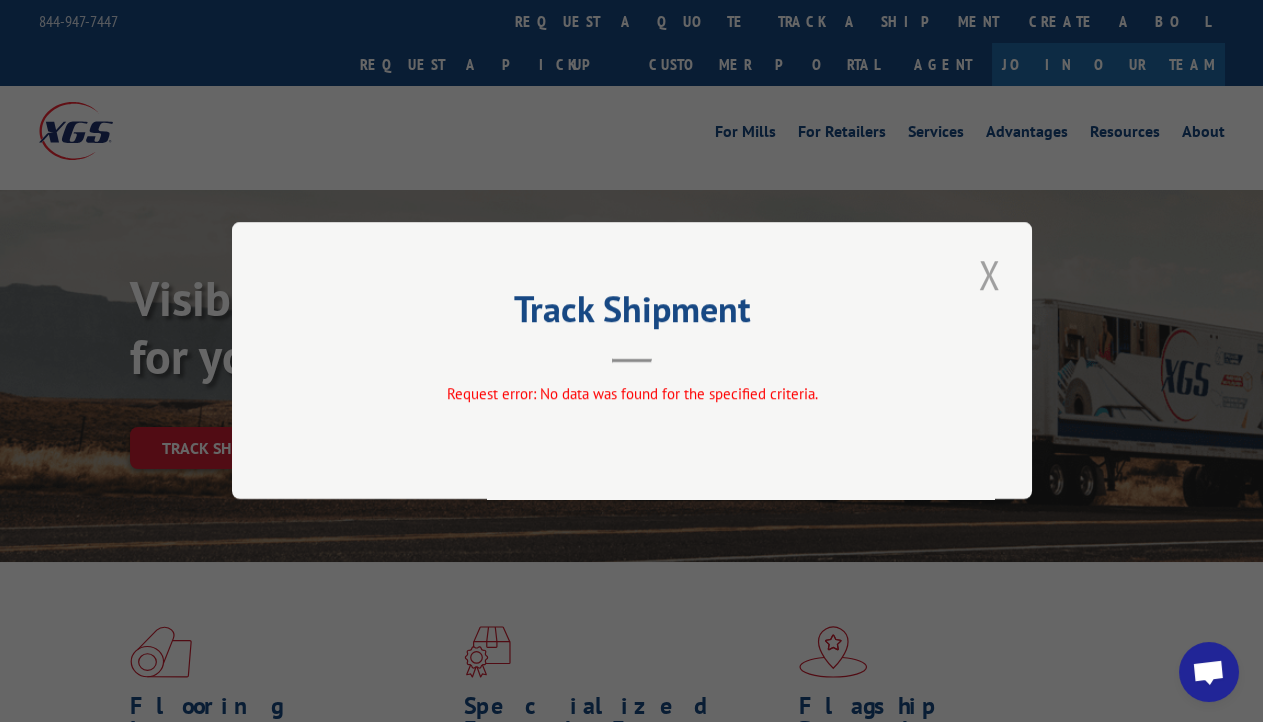 click at bounding box center [990, 274] 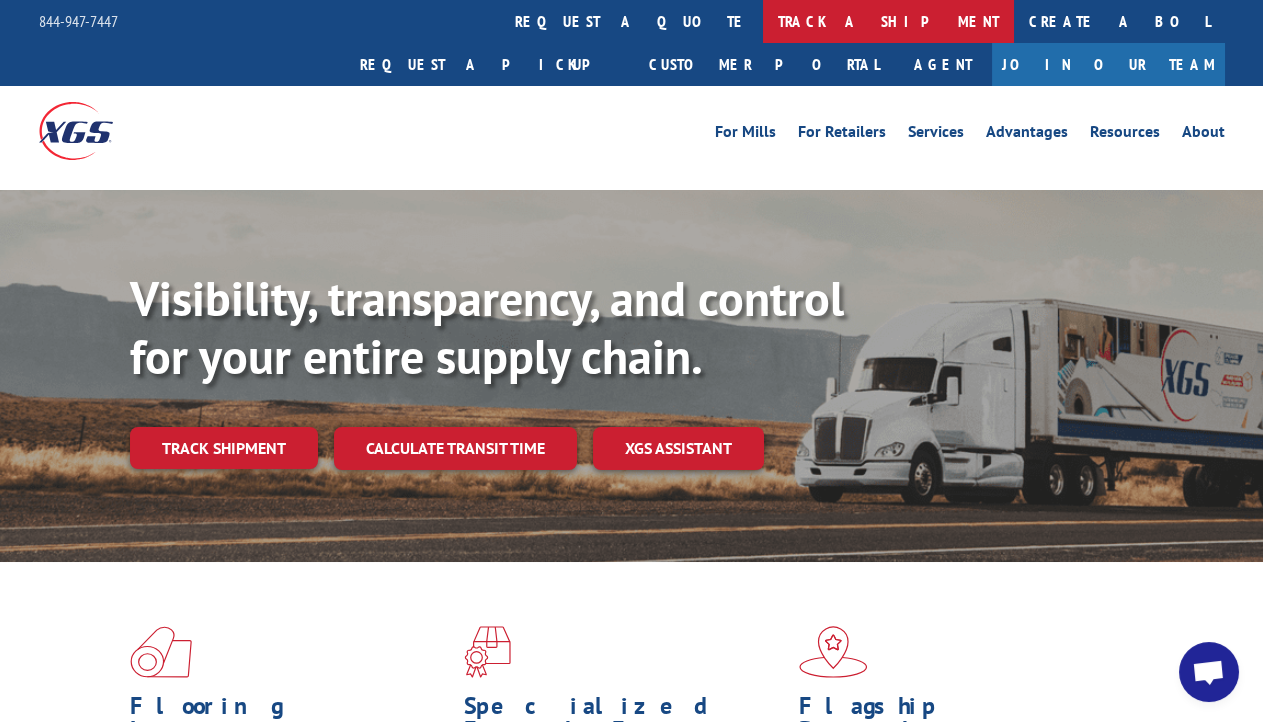 click on "track a shipment" at bounding box center [888, 21] 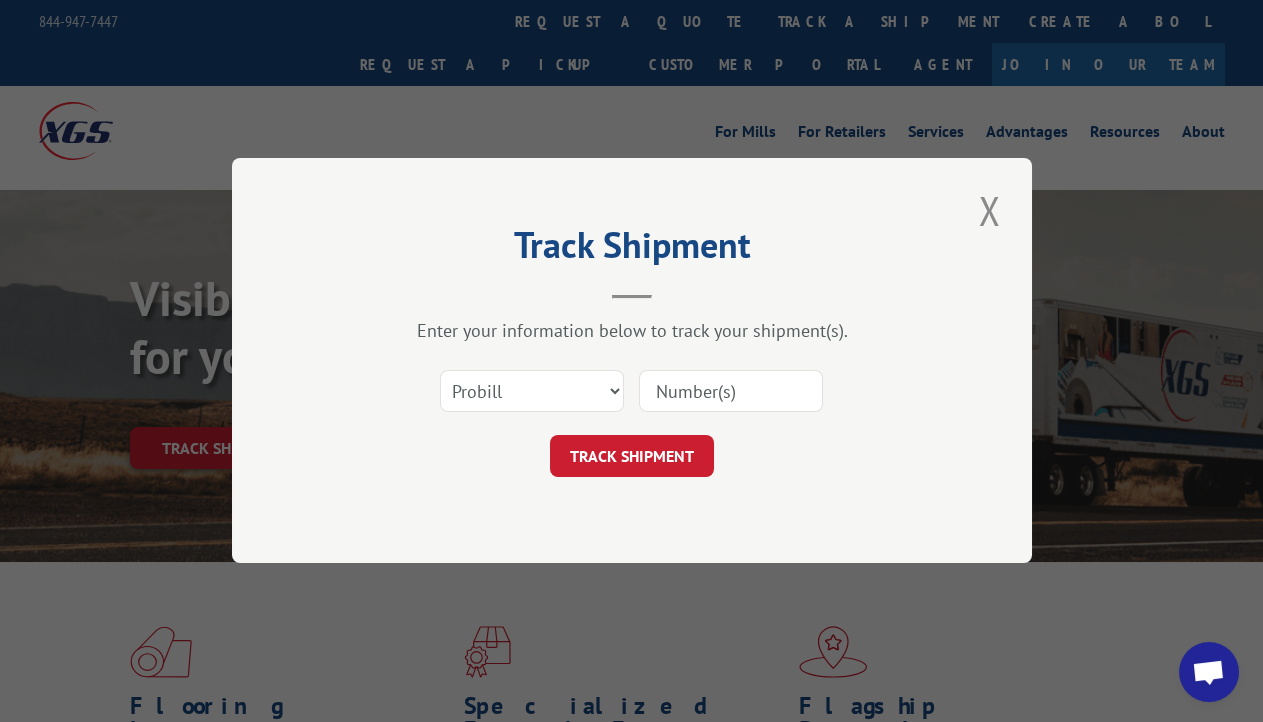 click at bounding box center (731, 392) 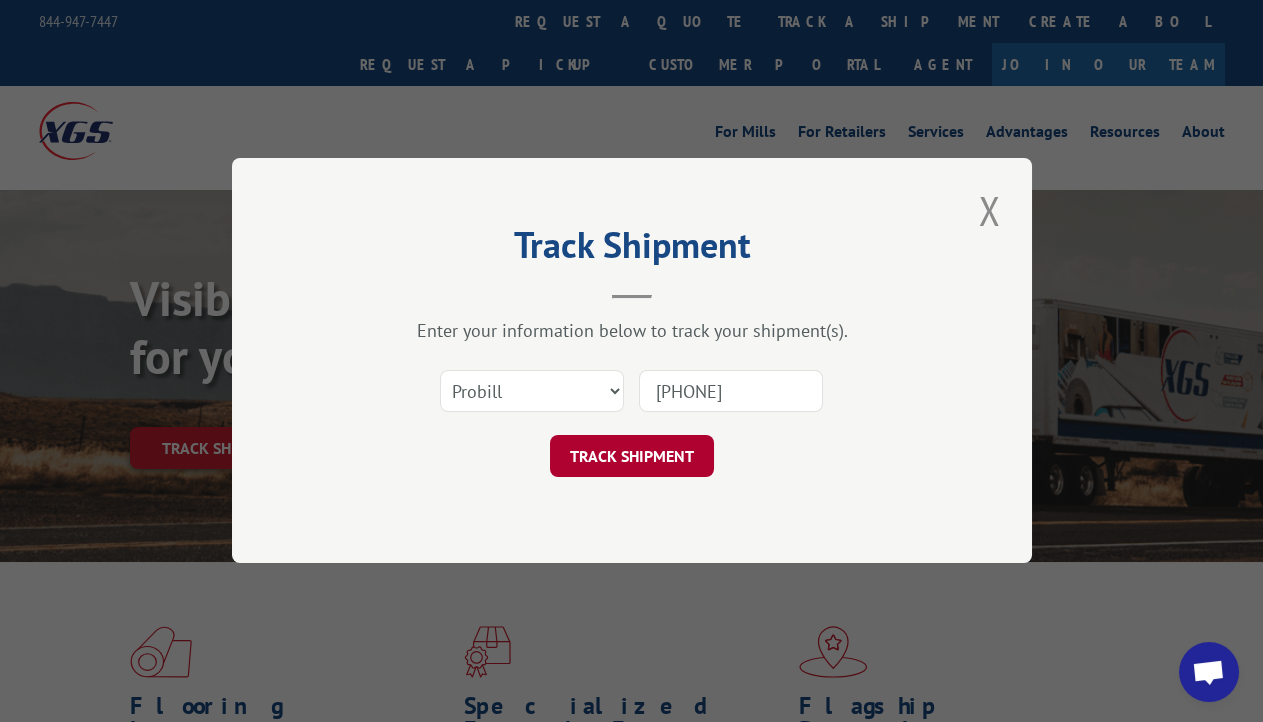 type on "[PHONE]" 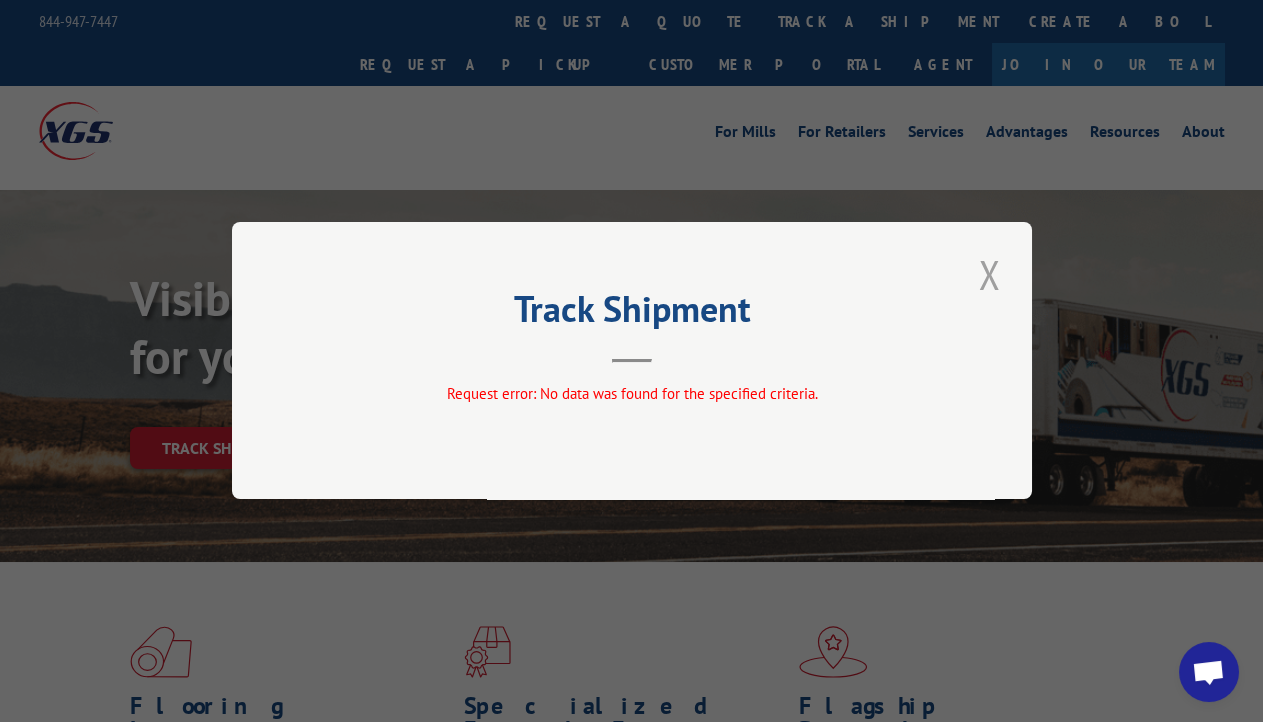 click at bounding box center [990, 274] 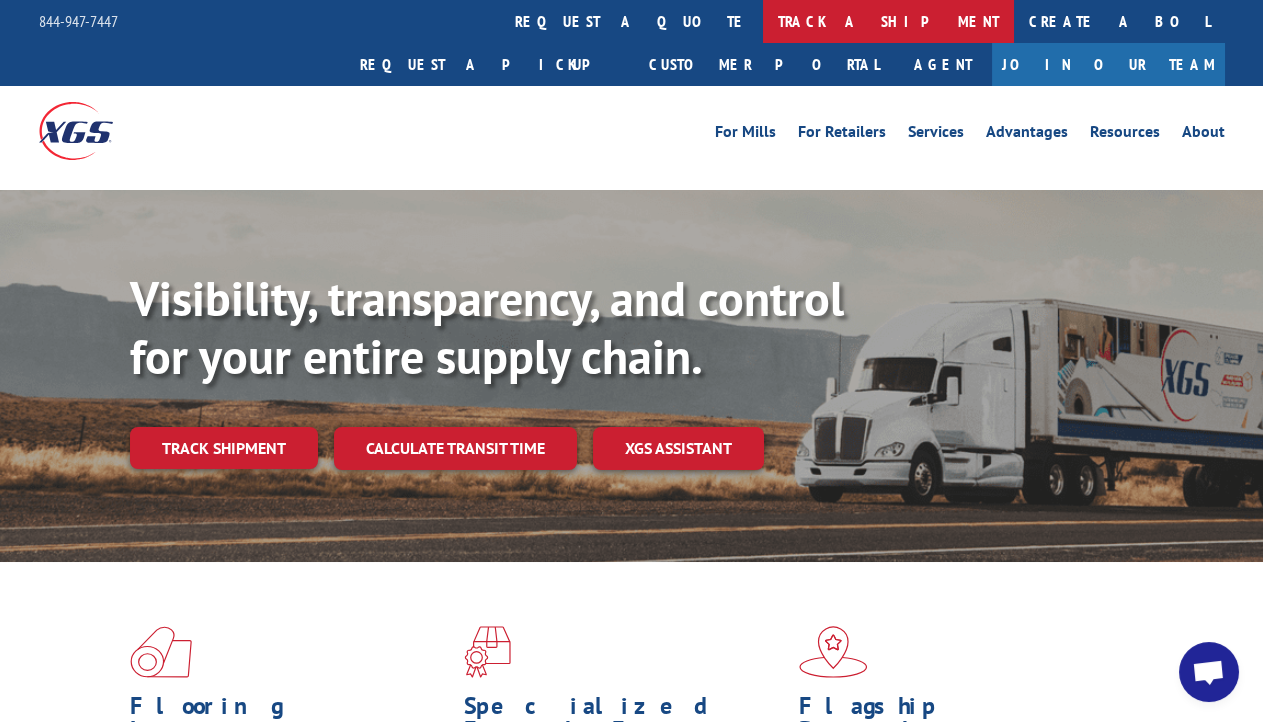 click on "track a shipment" at bounding box center (888, 21) 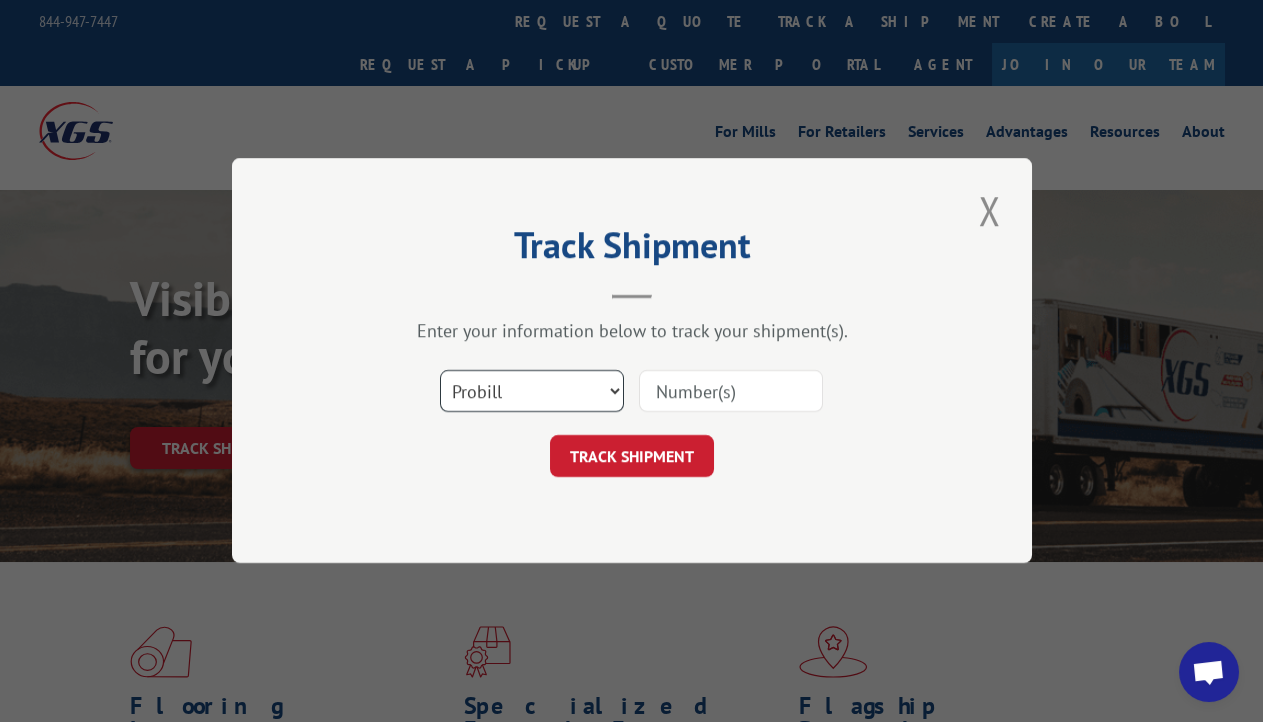 click on "Select category... Probill BOL PO" at bounding box center [532, 392] 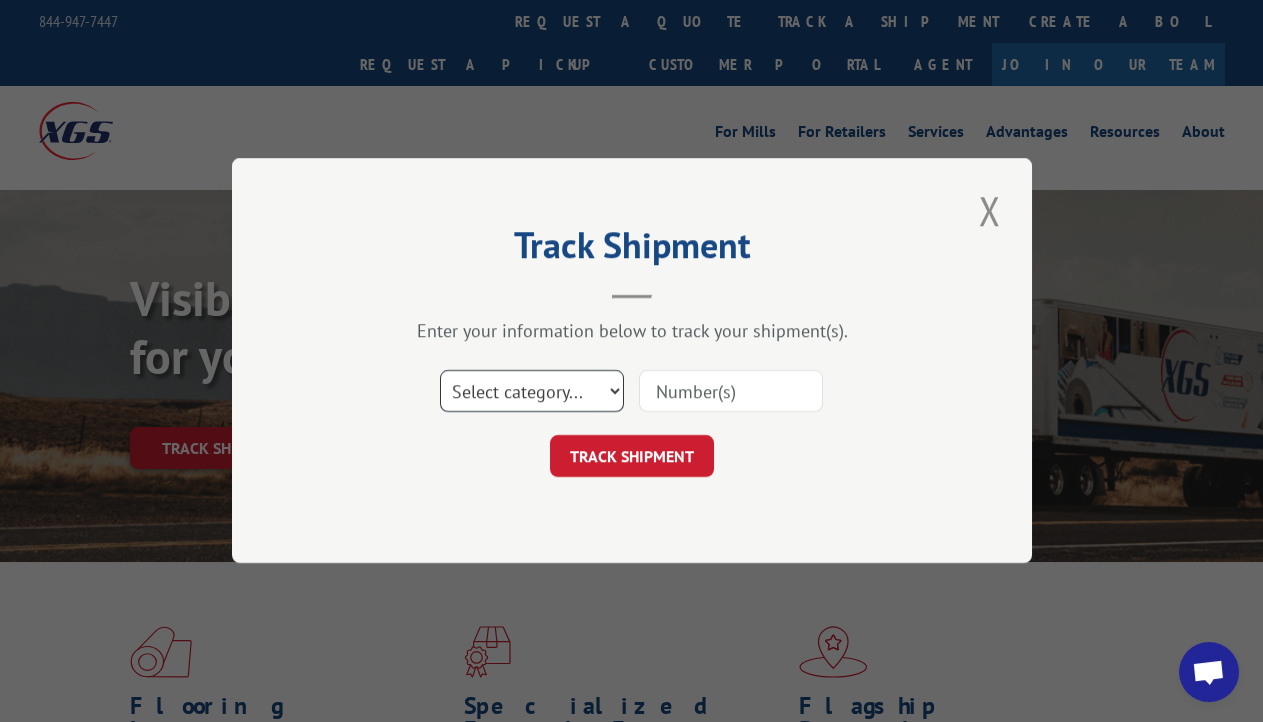 click on "Select category... Probill BOL PO" at bounding box center (532, 392) 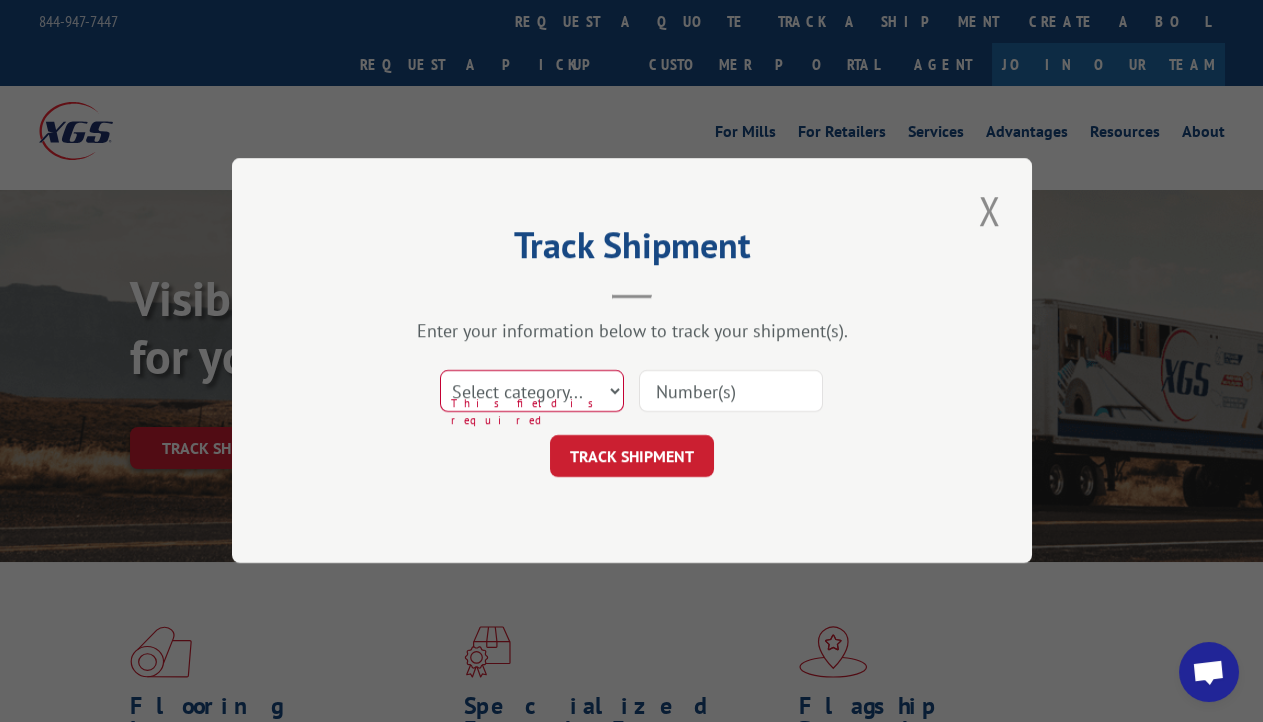 click on "Select category... Probill BOL PO This field is required TRACK SHIPMENT" at bounding box center (632, 418) 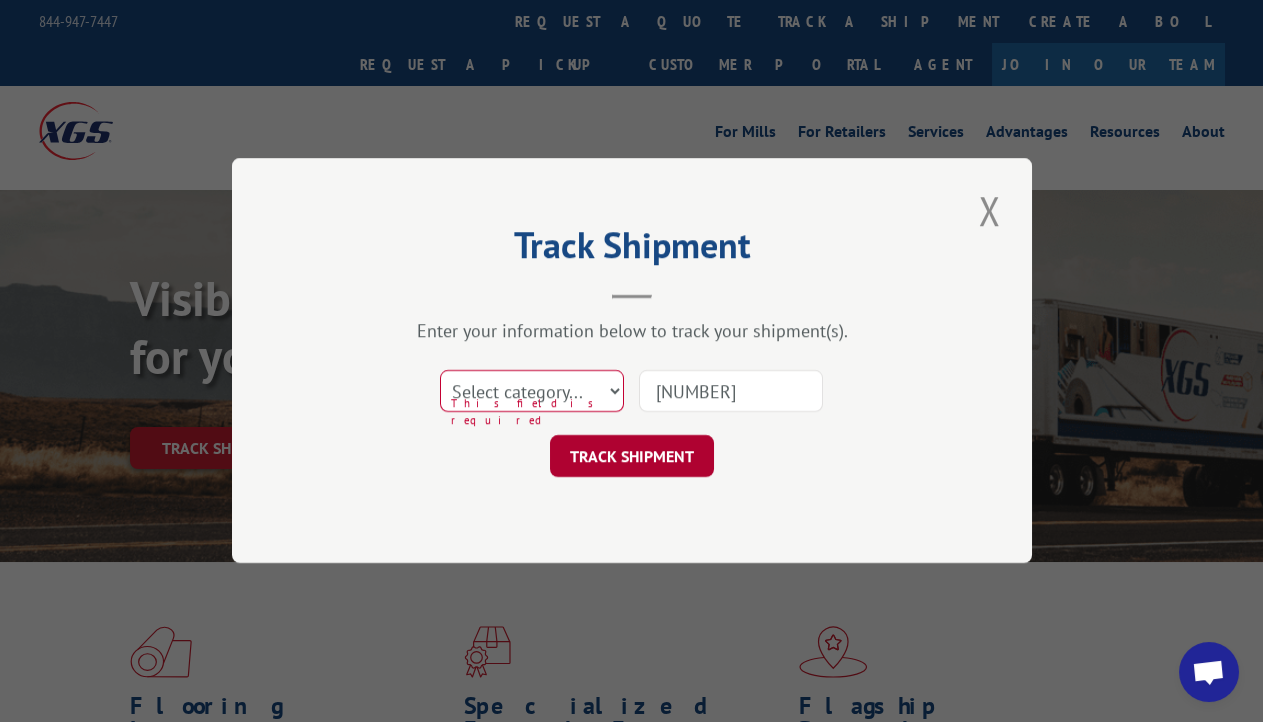 click on "TRACK SHIPMENT" at bounding box center (632, 457) 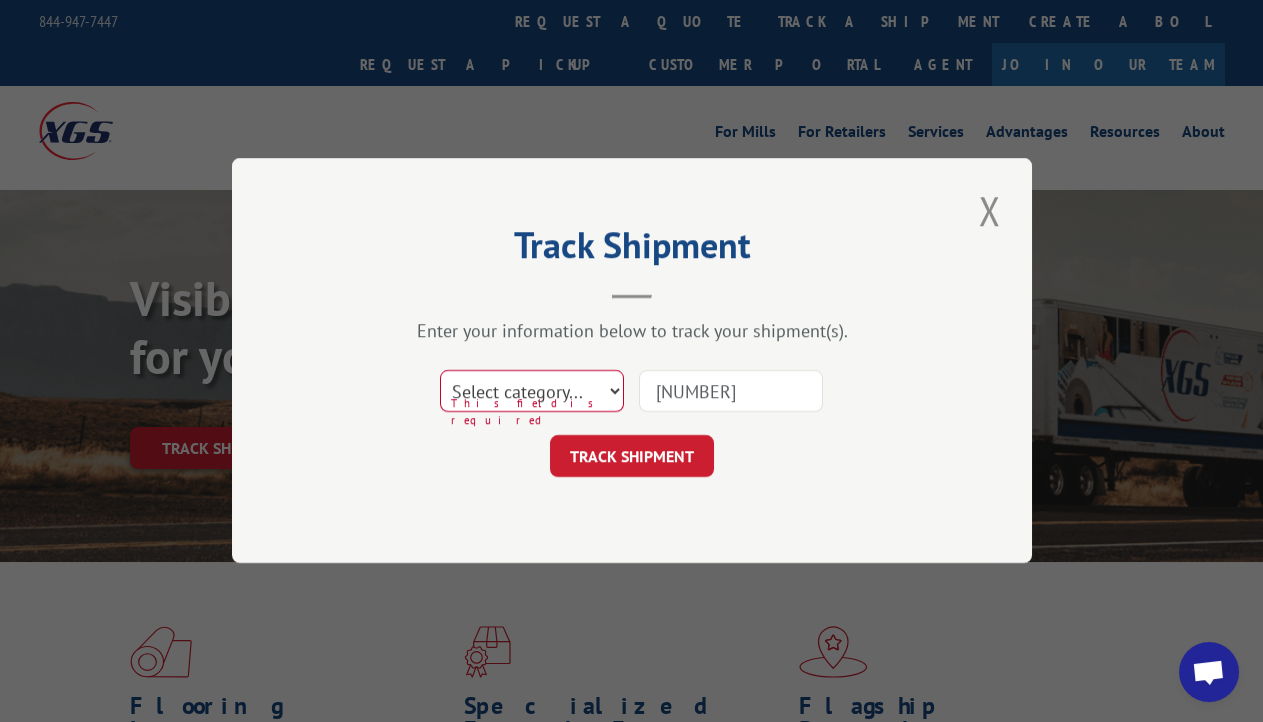 click on "Select category... Probill BOL PO" at bounding box center (532, 392) 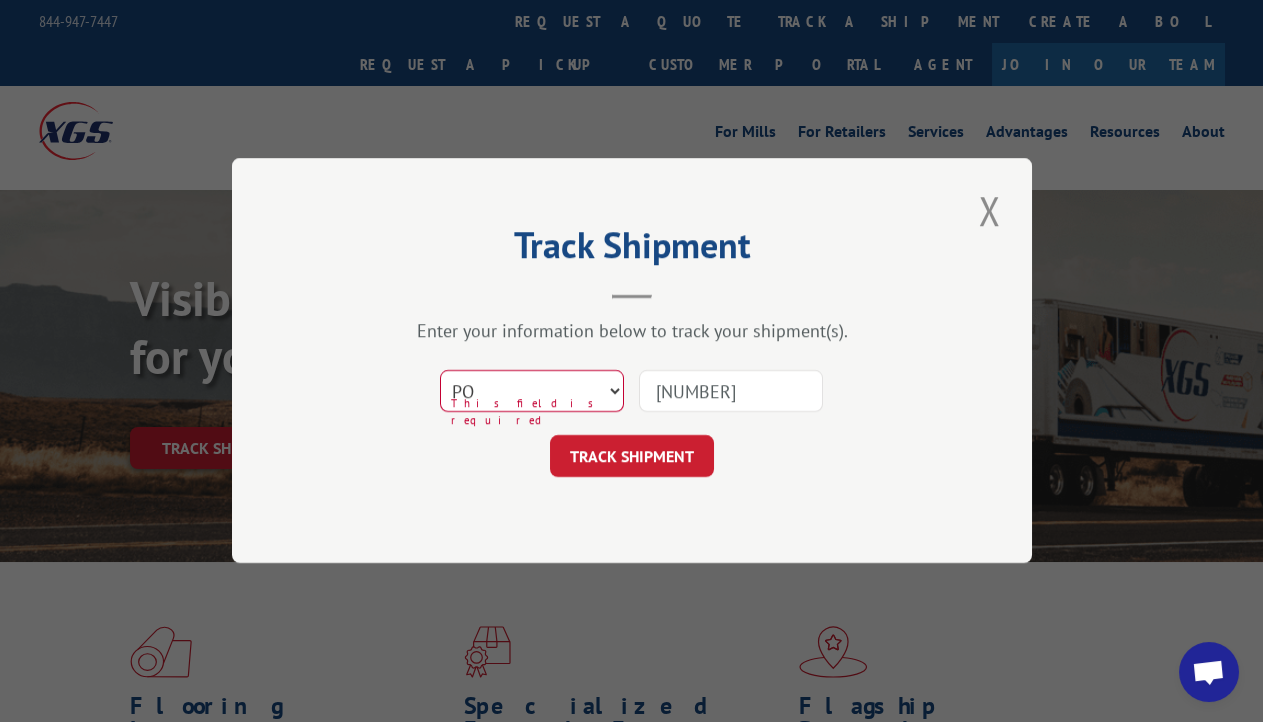 click on "Select category... Probill BOL PO" at bounding box center [532, 392] 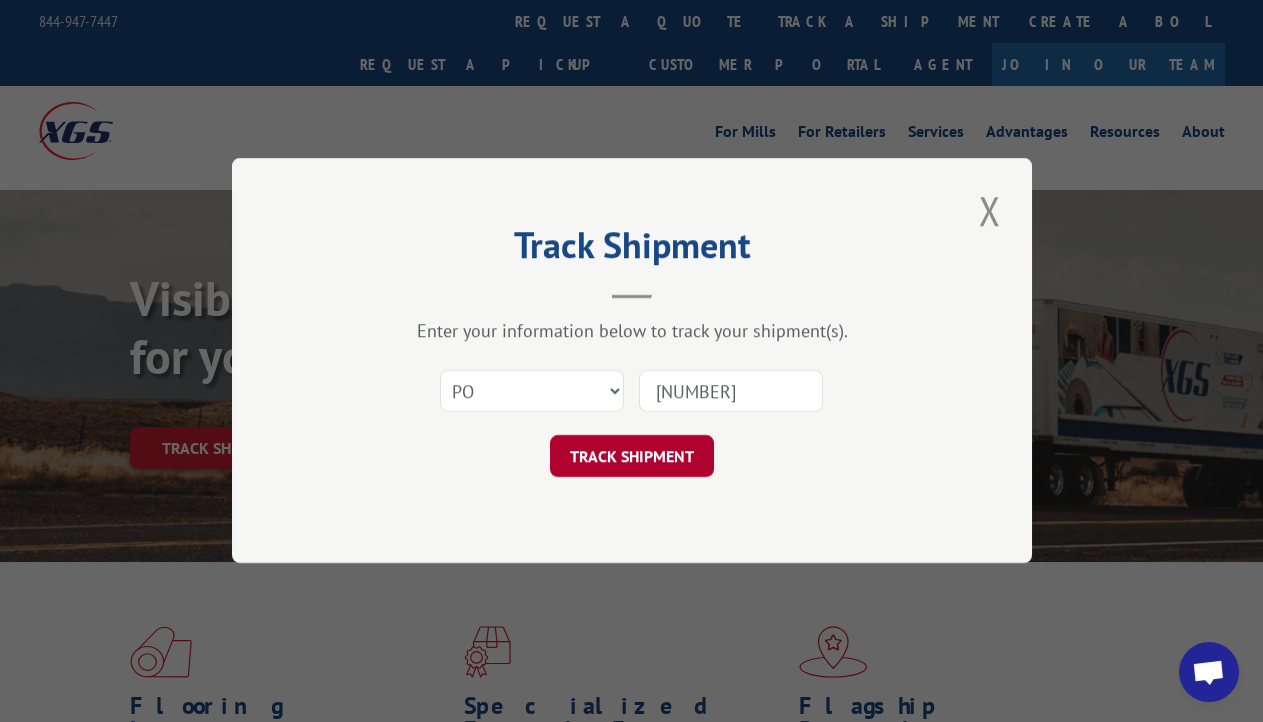 click on "TRACK SHIPMENT" at bounding box center [632, 457] 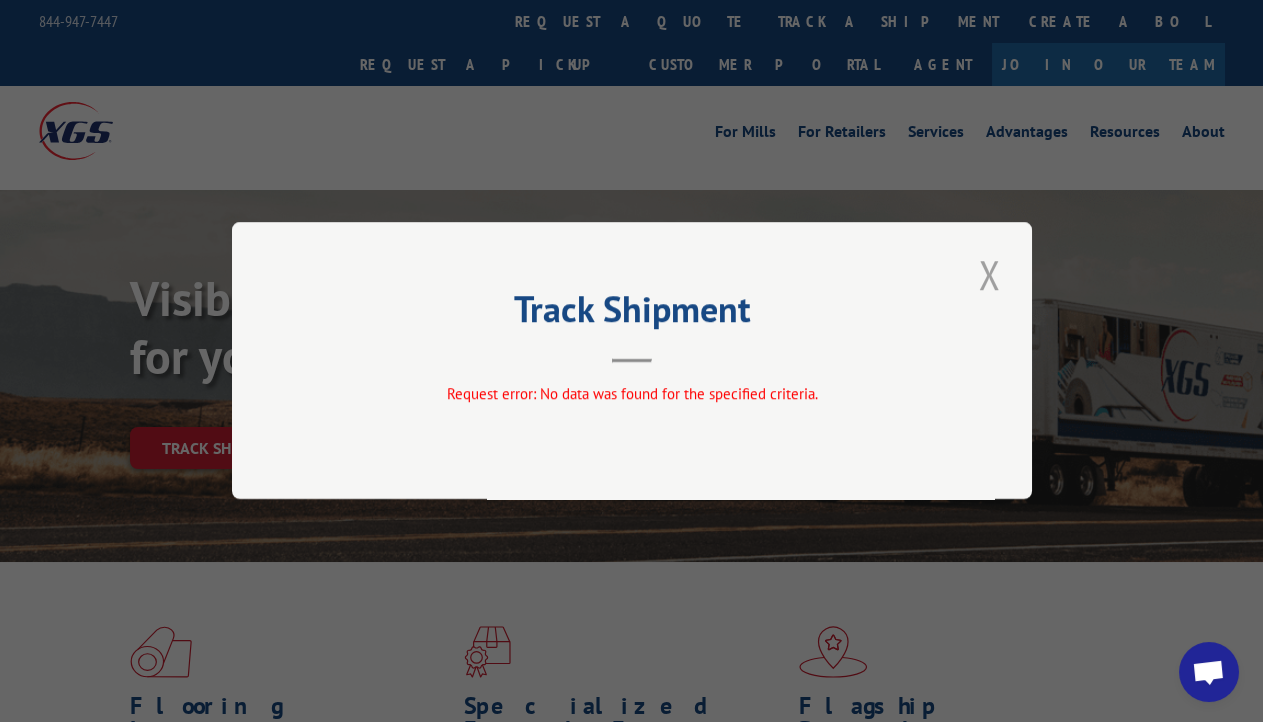 click at bounding box center [990, 274] 